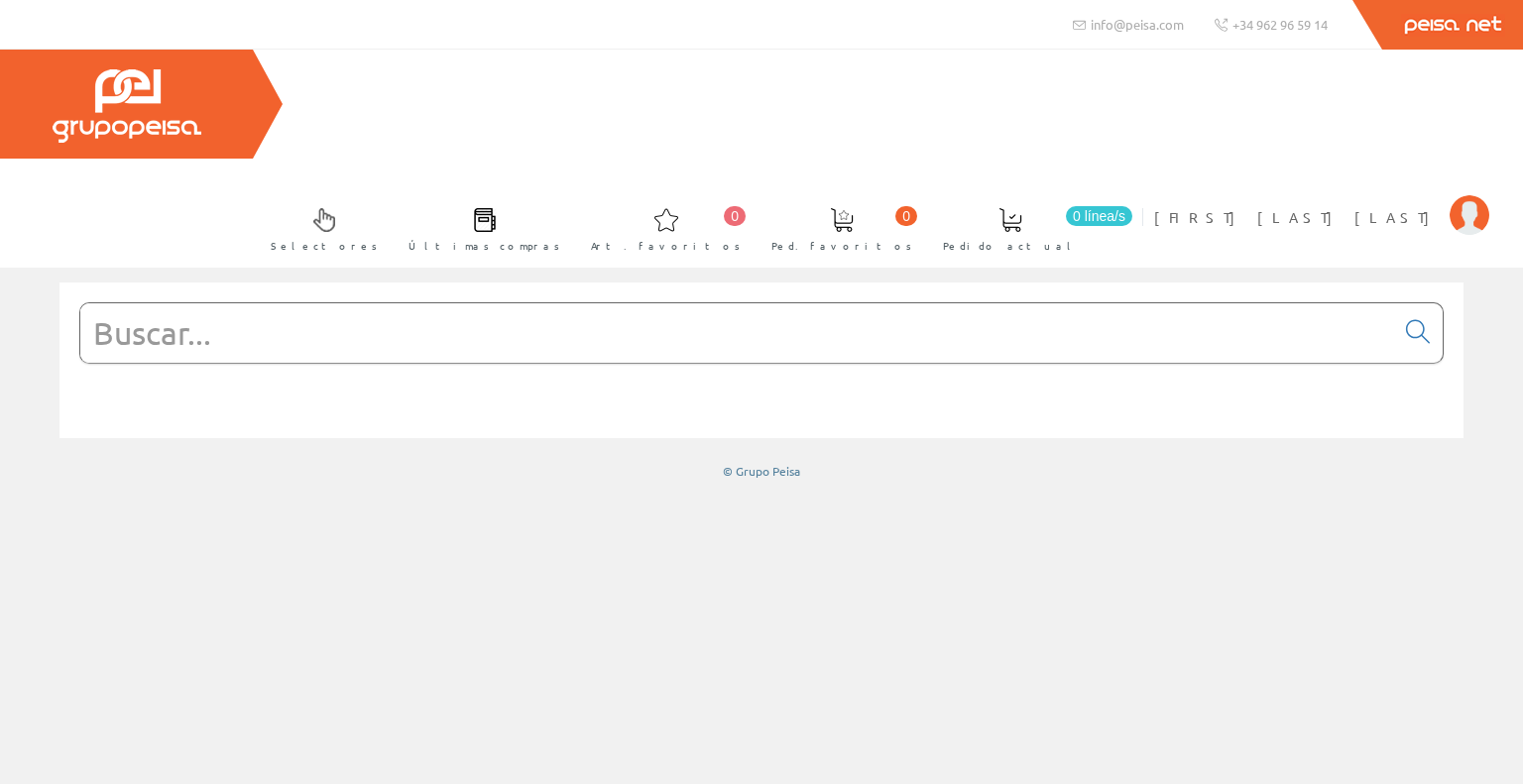 scroll, scrollTop: 0, scrollLeft: 0, axis: both 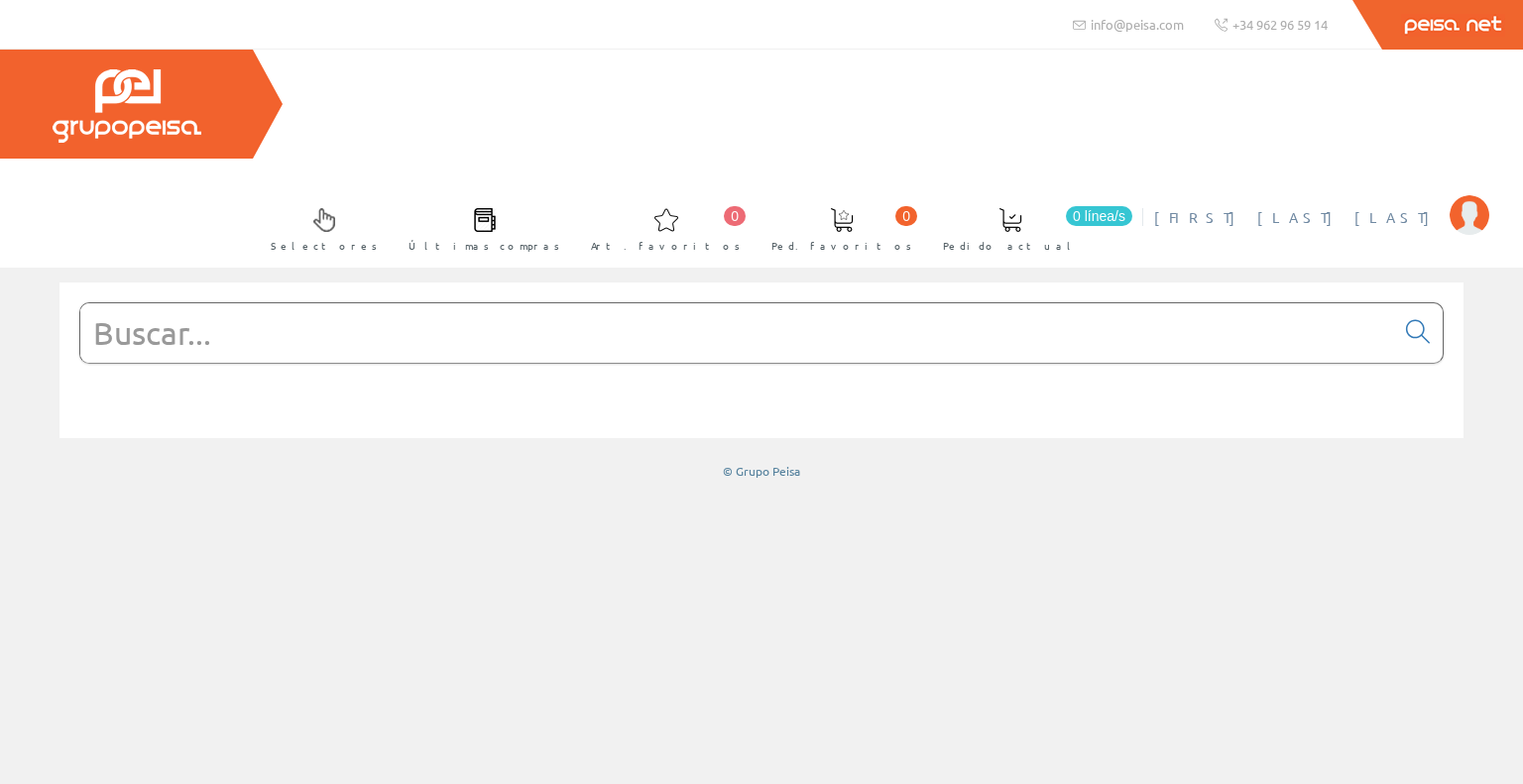 click on "[FIRST] [LAST] [LAST]" at bounding box center [1297, 217] 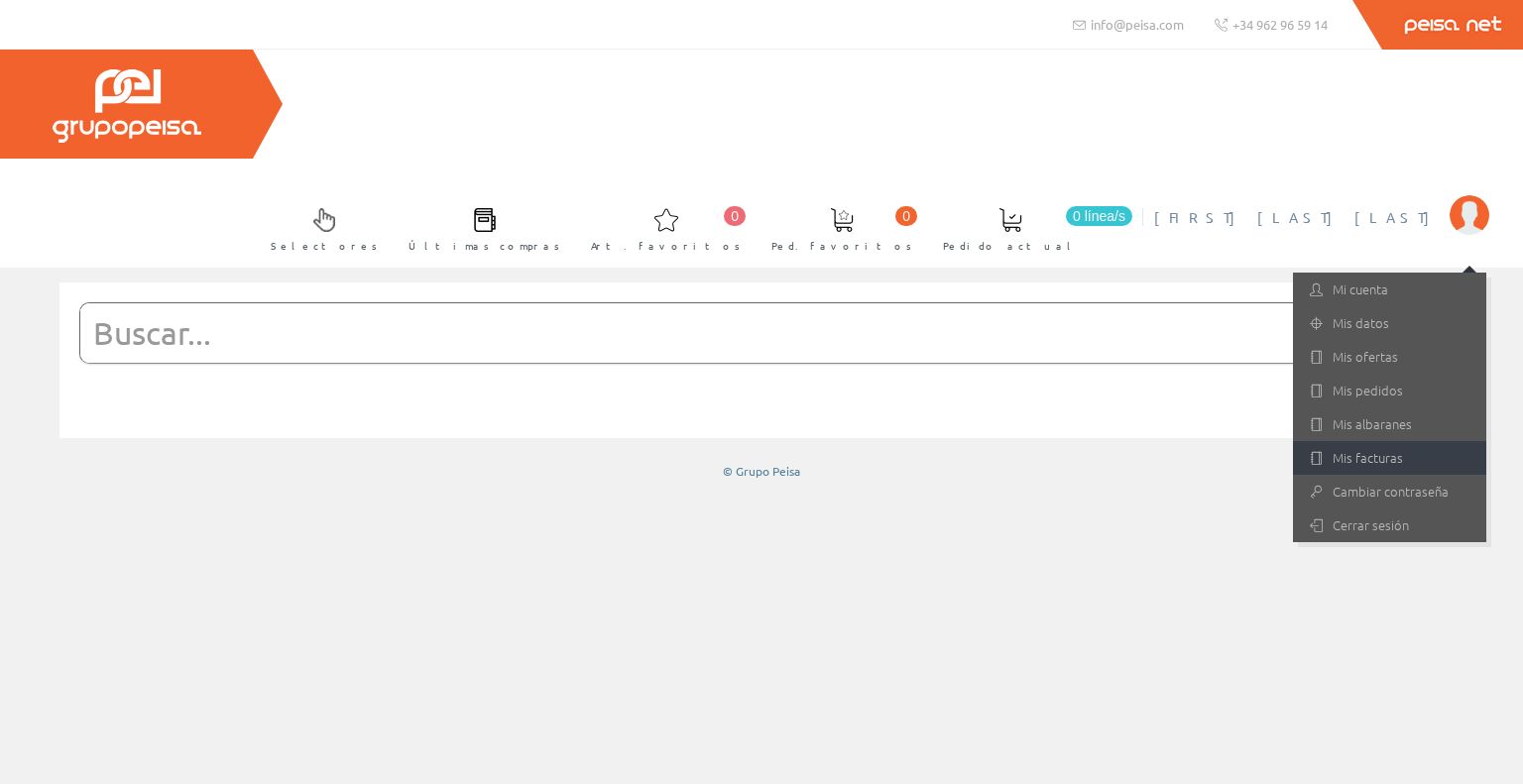 click on "Mis facturas" at bounding box center [1389, 458] 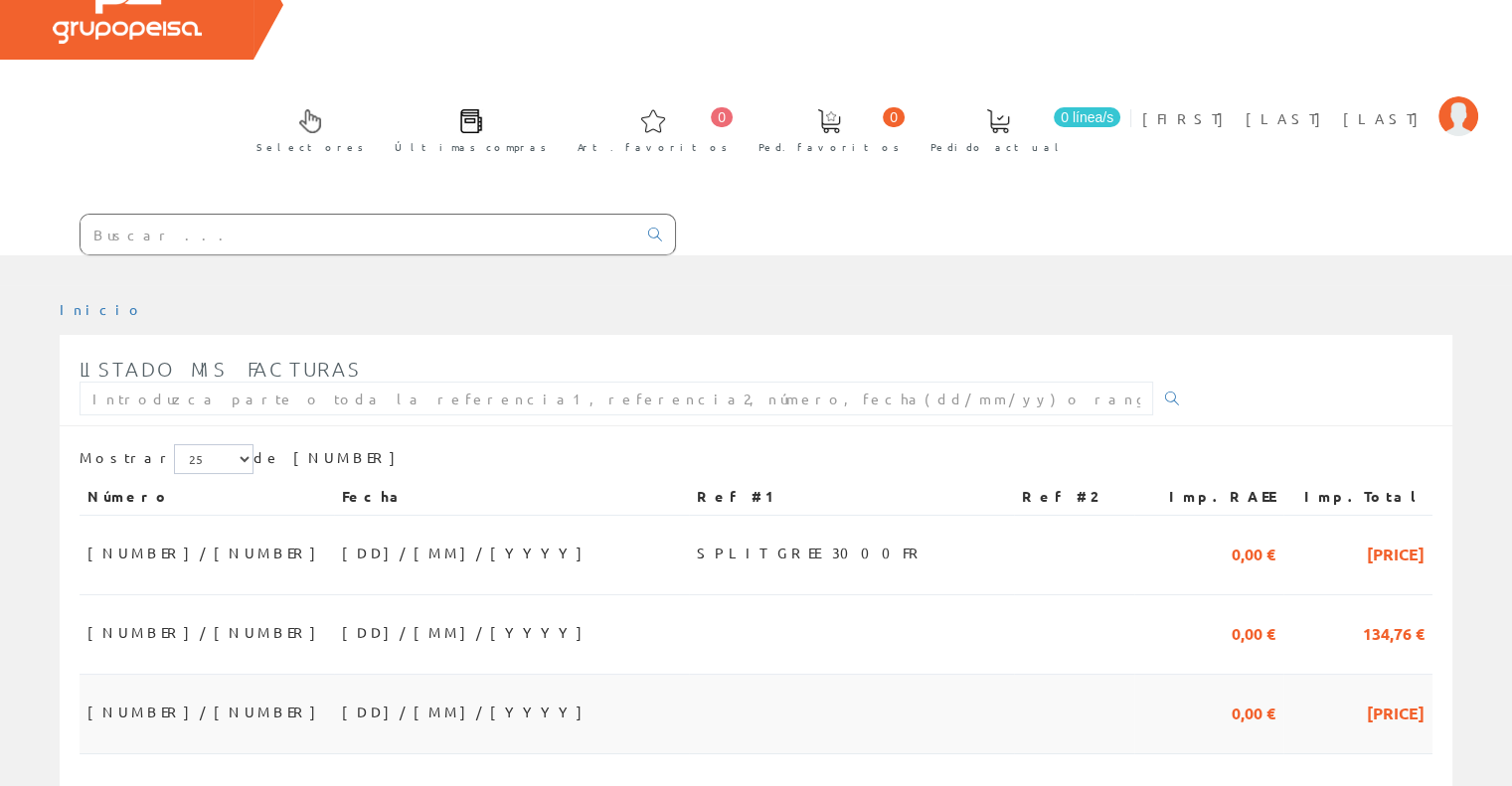 scroll, scrollTop: 298, scrollLeft: 0, axis: vertical 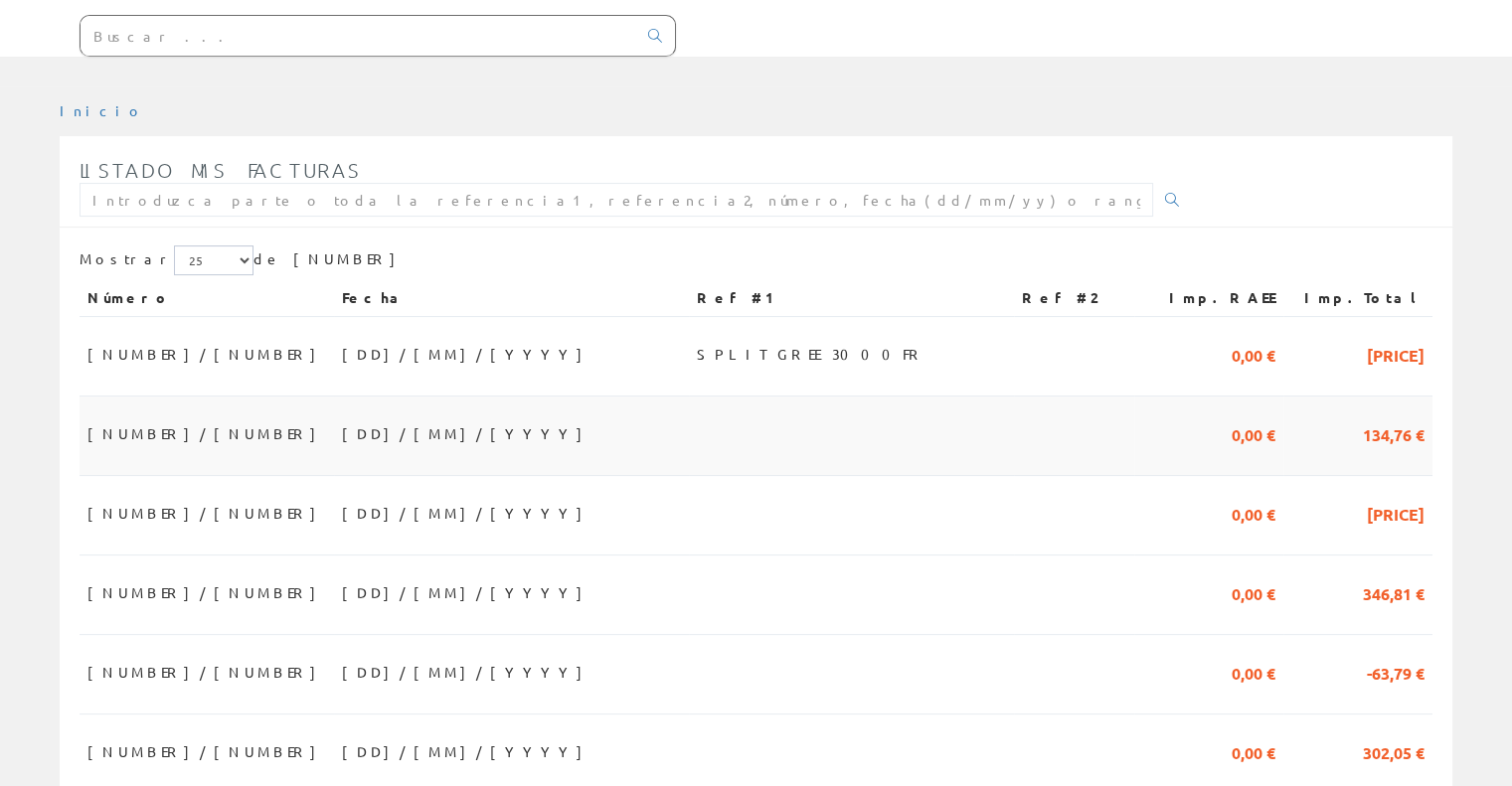click on "[DATE]" at bounding box center (511, 436) 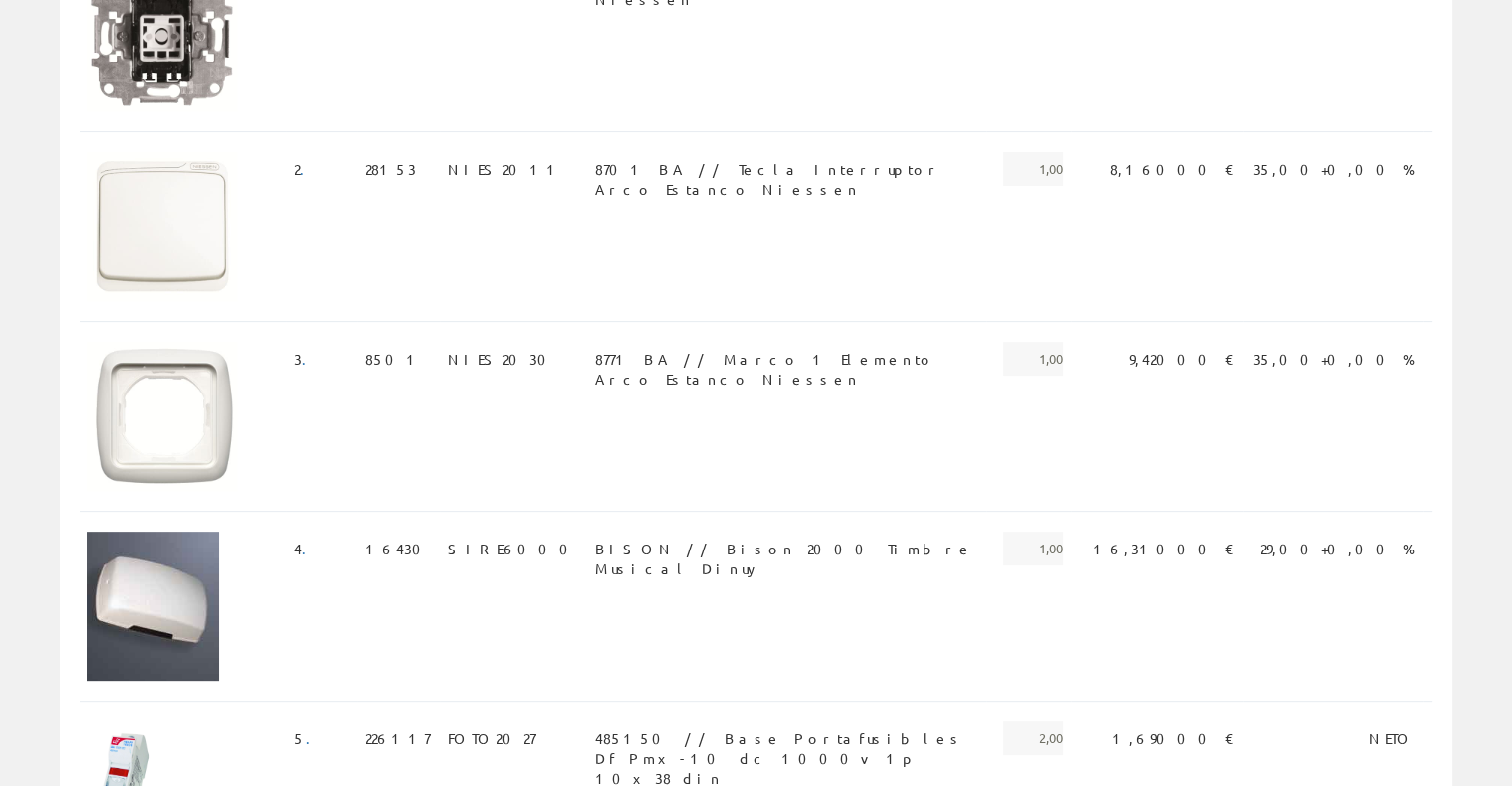 scroll, scrollTop: 358, scrollLeft: 0, axis: vertical 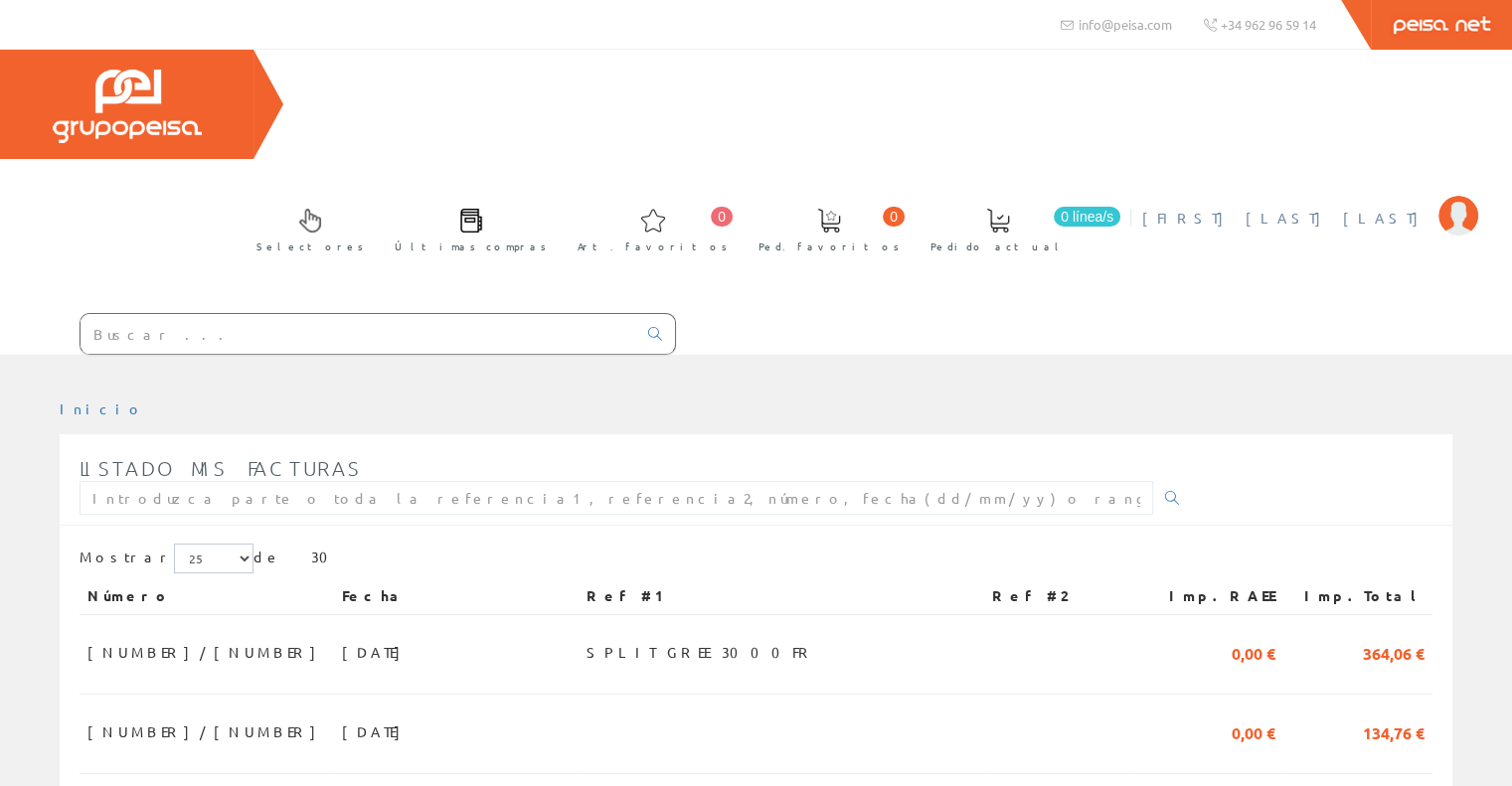 click on "[FIRST] [LAST] [LAST]" at bounding box center (1285, 218) 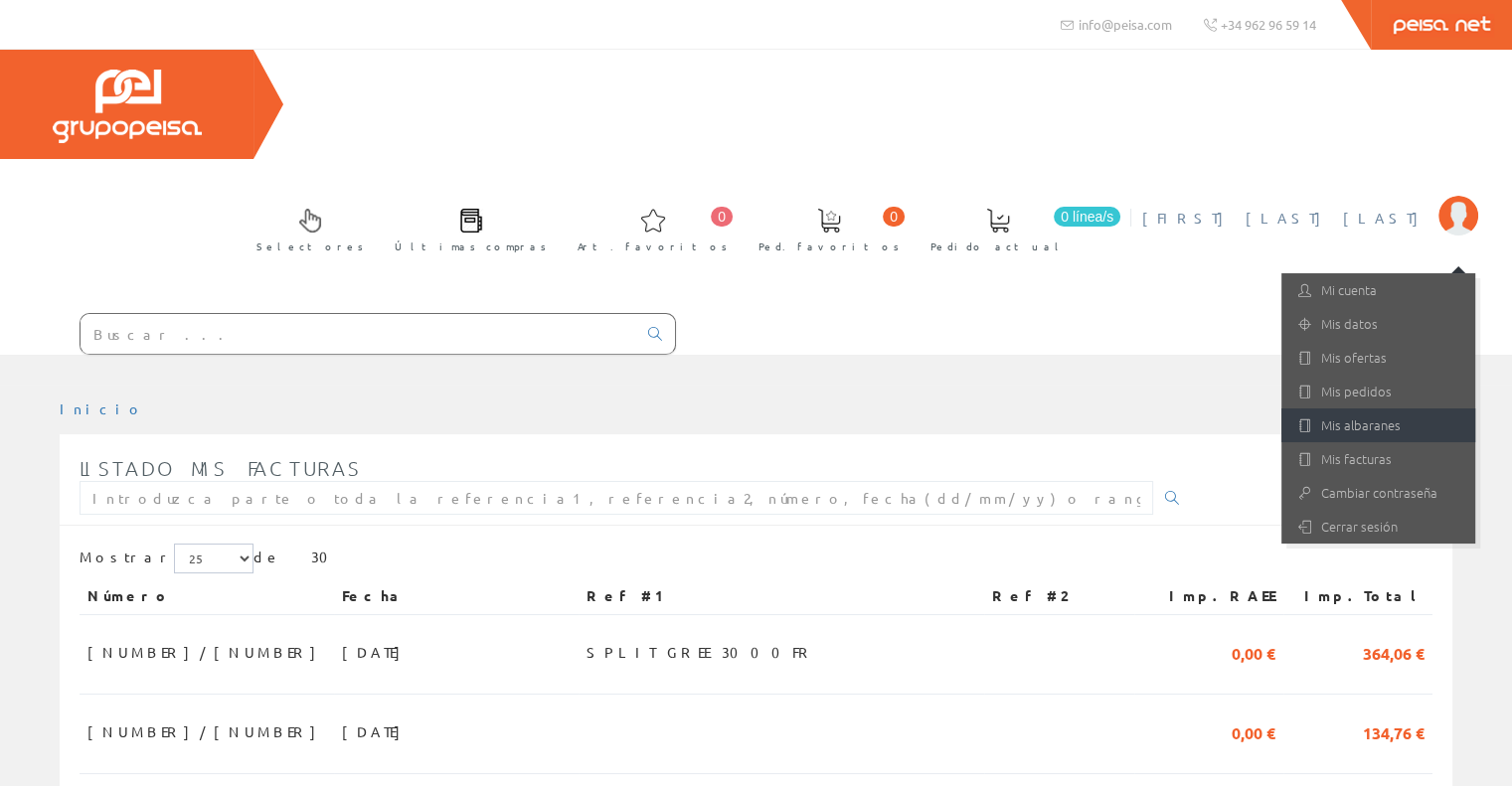 click on "Mis albaranes" at bounding box center (1378, 425) 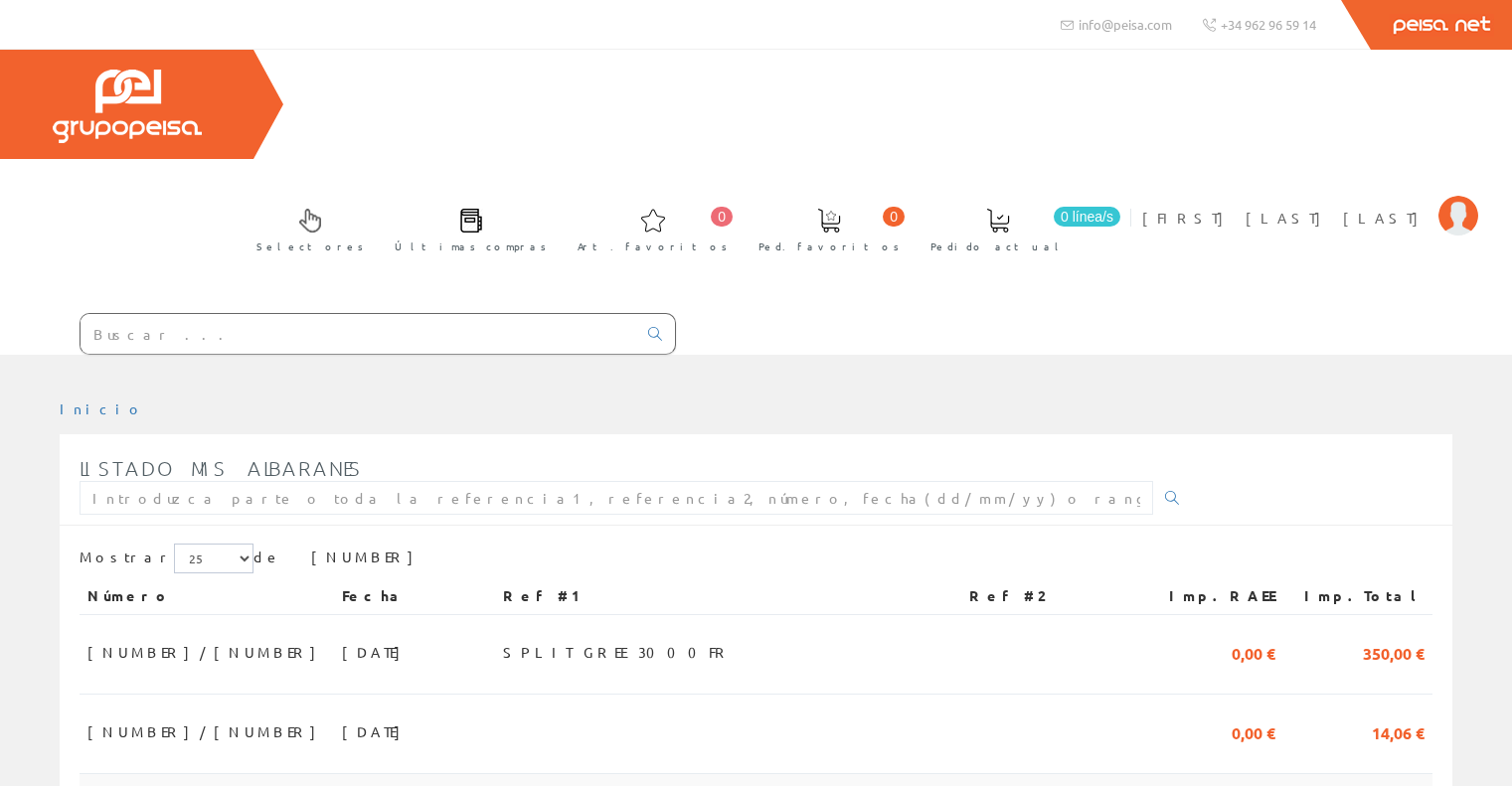 scroll, scrollTop: 0, scrollLeft: 0, axis: both 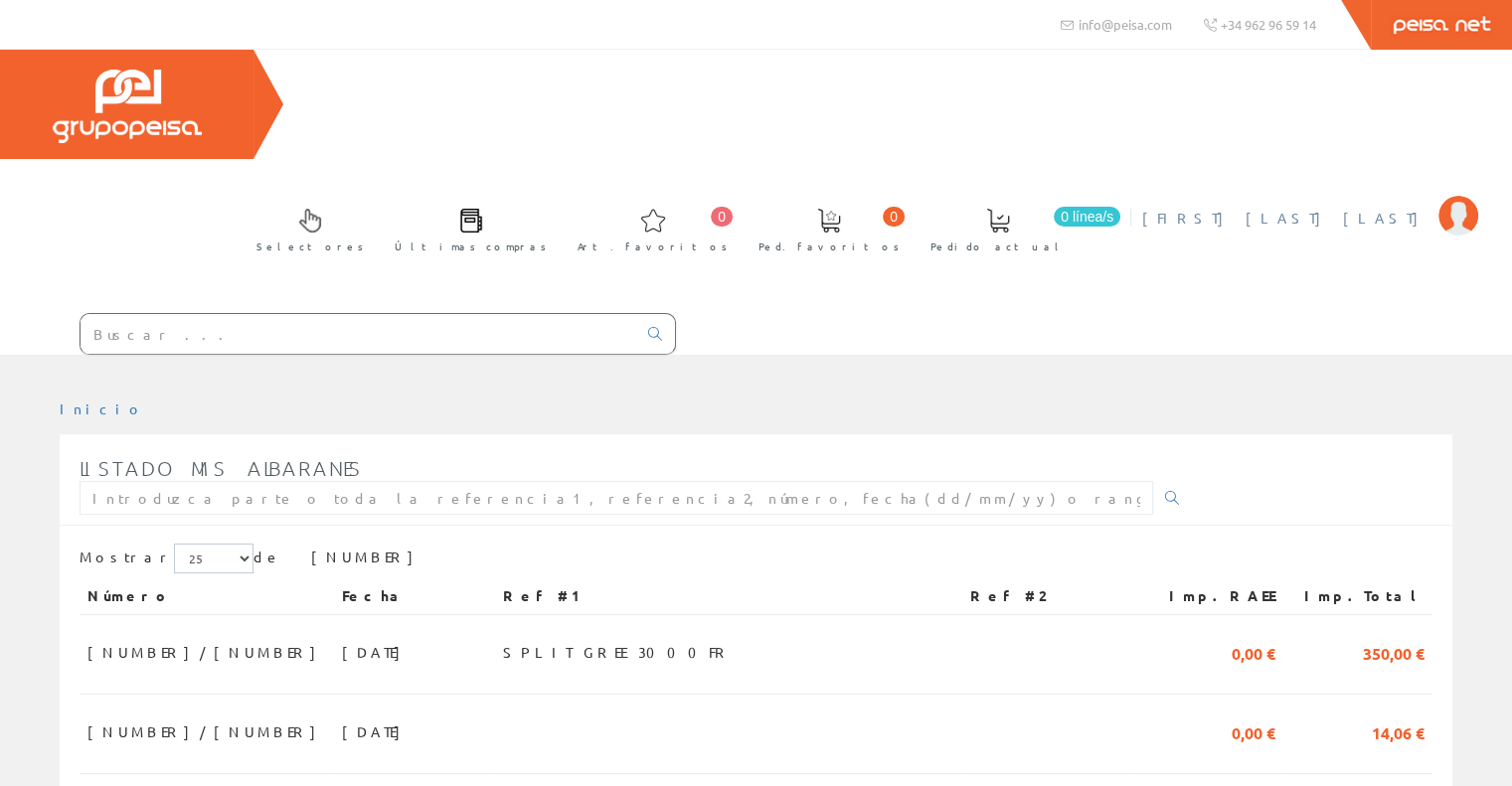 click on "[FIRST] [LAST] [LAST]" at bounding box center (1285, 218) 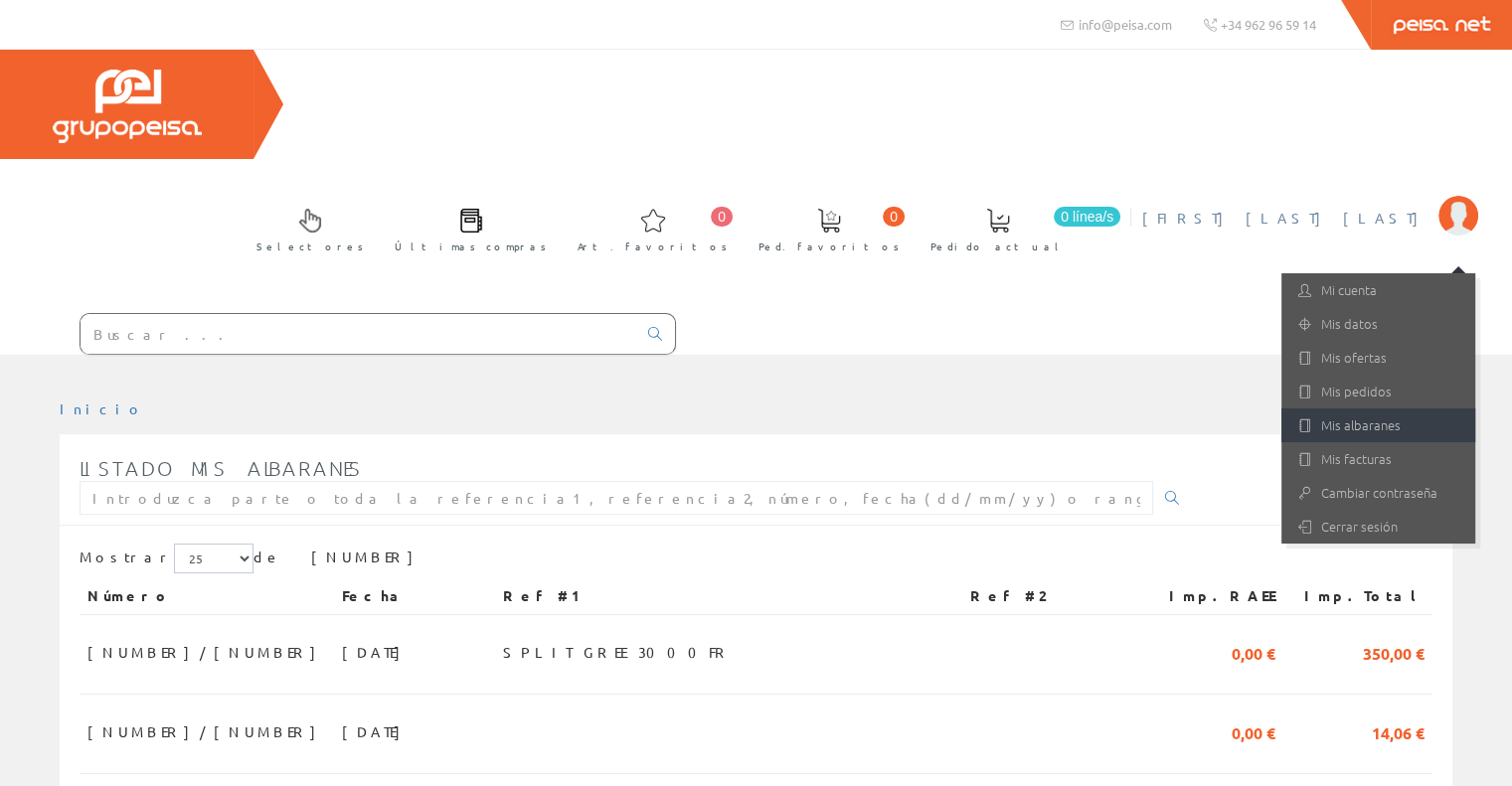 click on "Mis albaranes" at bounding box center (1378, 425) 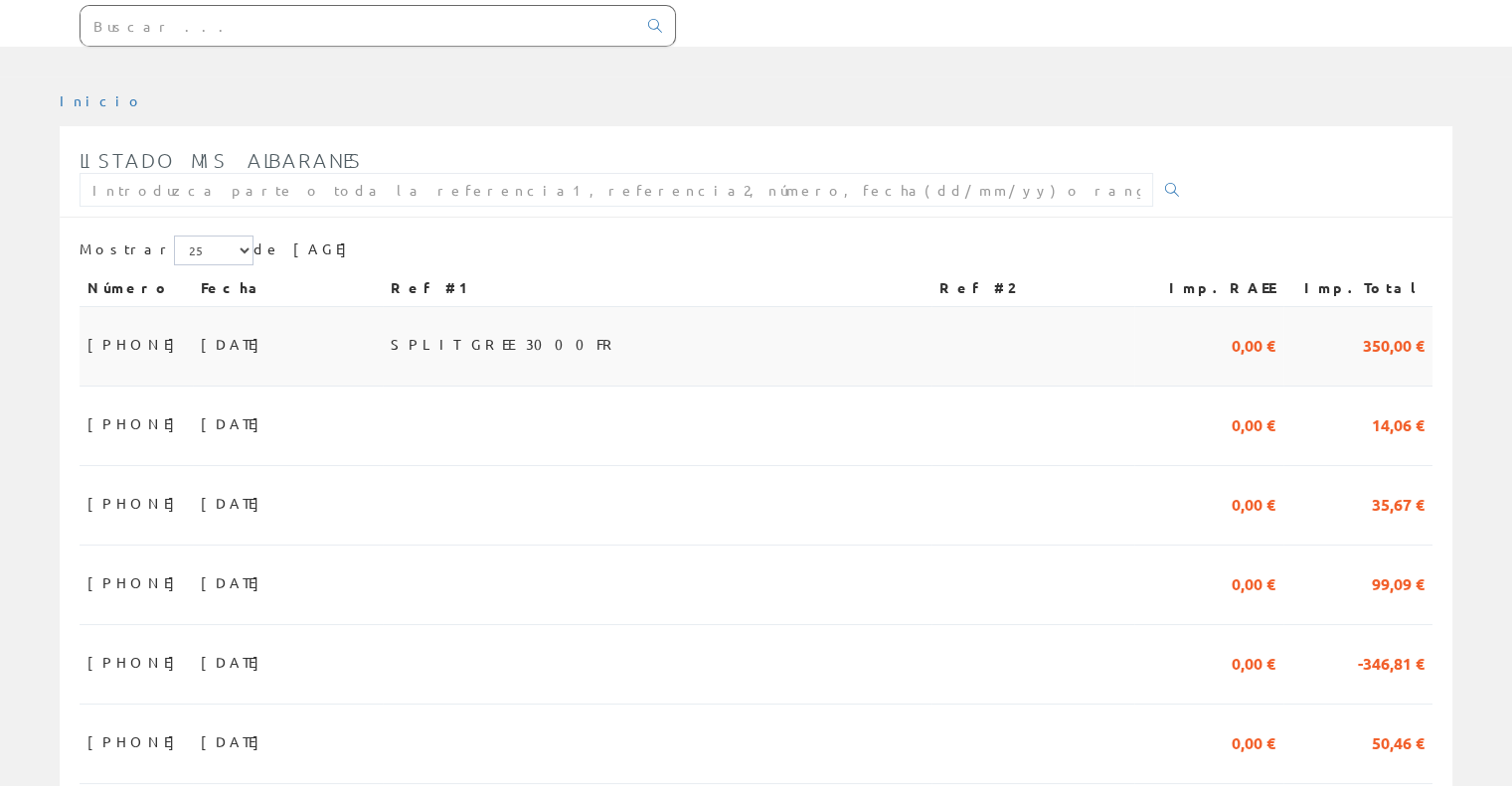 scroll, scrollTop: 0, scrollLeft: 0, axis: both 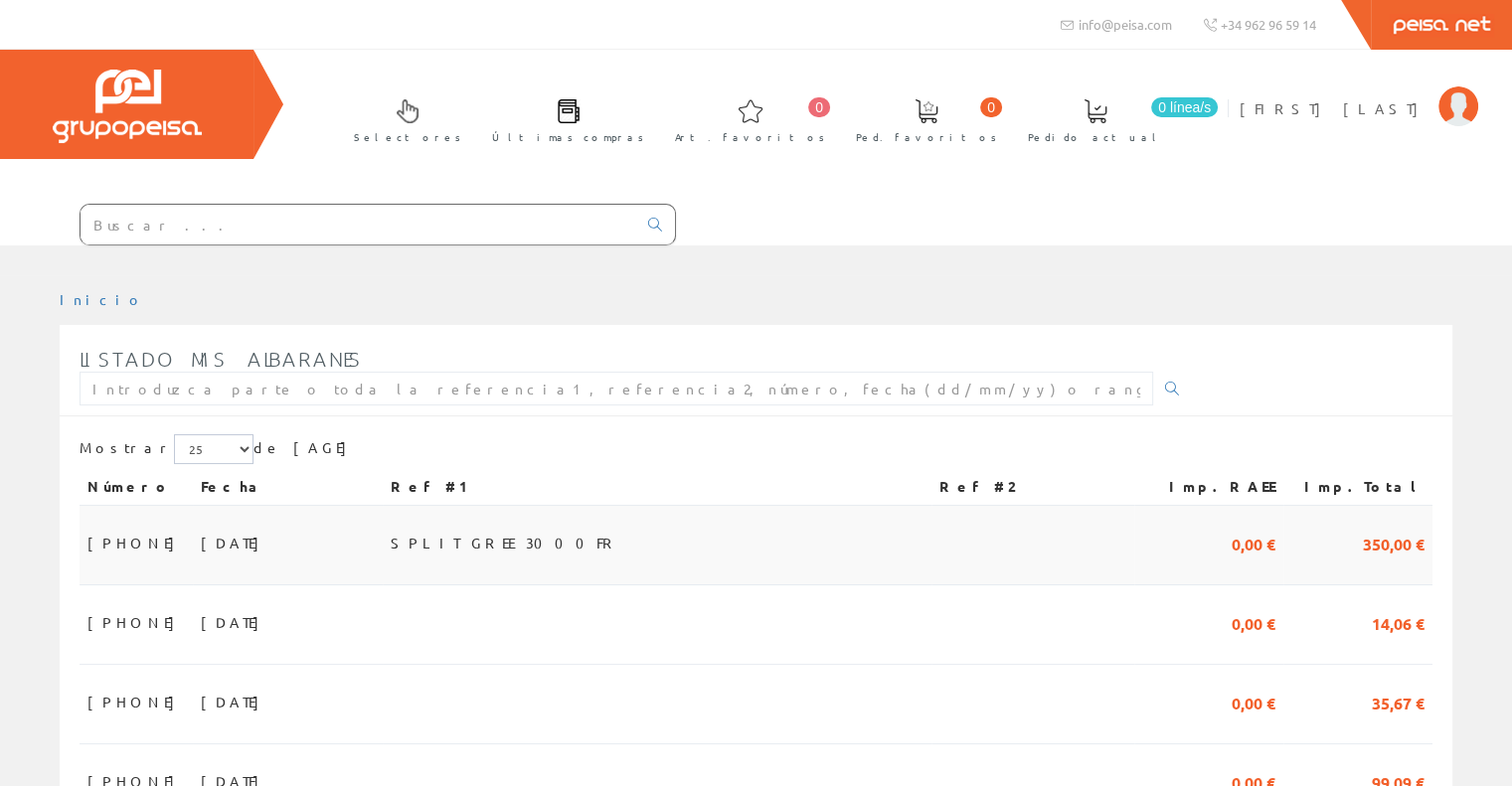 click on "350,00 €" at bounding box center [1394, 543] 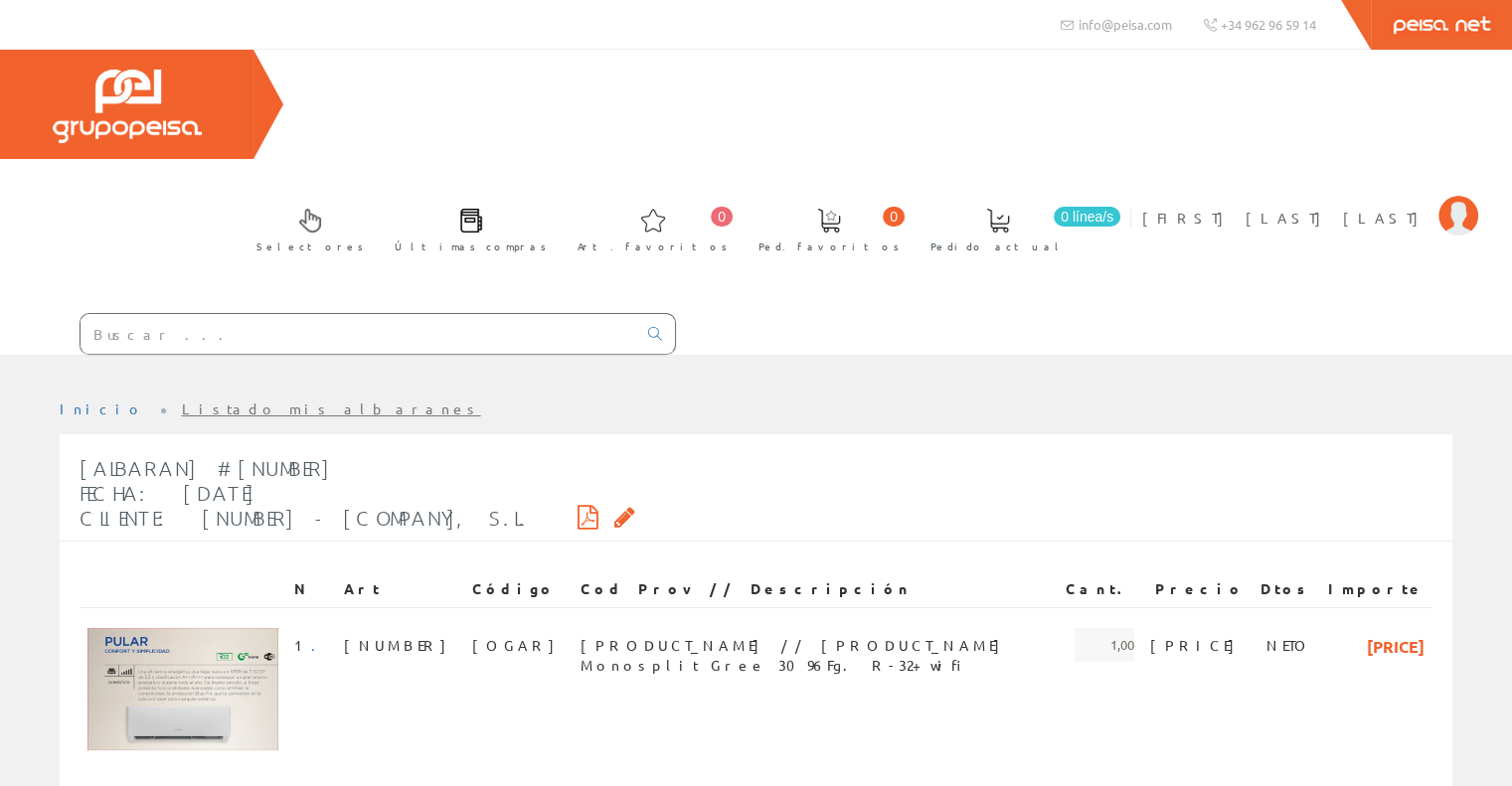 scroll, scrollTop: 64, scrollLeft: 0, axis: vertical 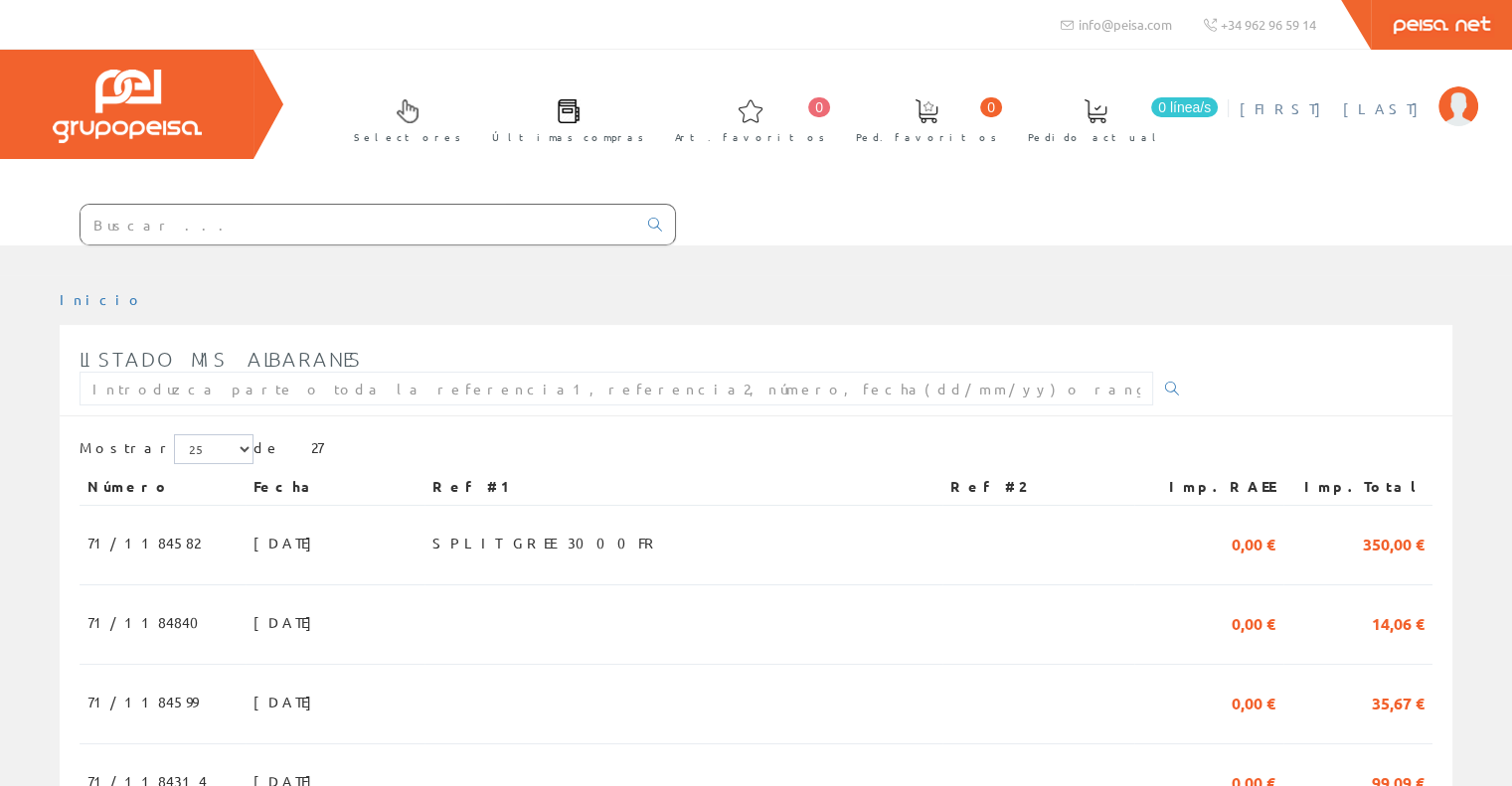 click on "[FIRST] [LAST]
Mi cuenta
Mis datos
Mis ofertas
Mis pedidos
Mis albaranes
Mis facturas
Cambiar contraseña
Cerrar sesión" at bounding box center [1358, 120] 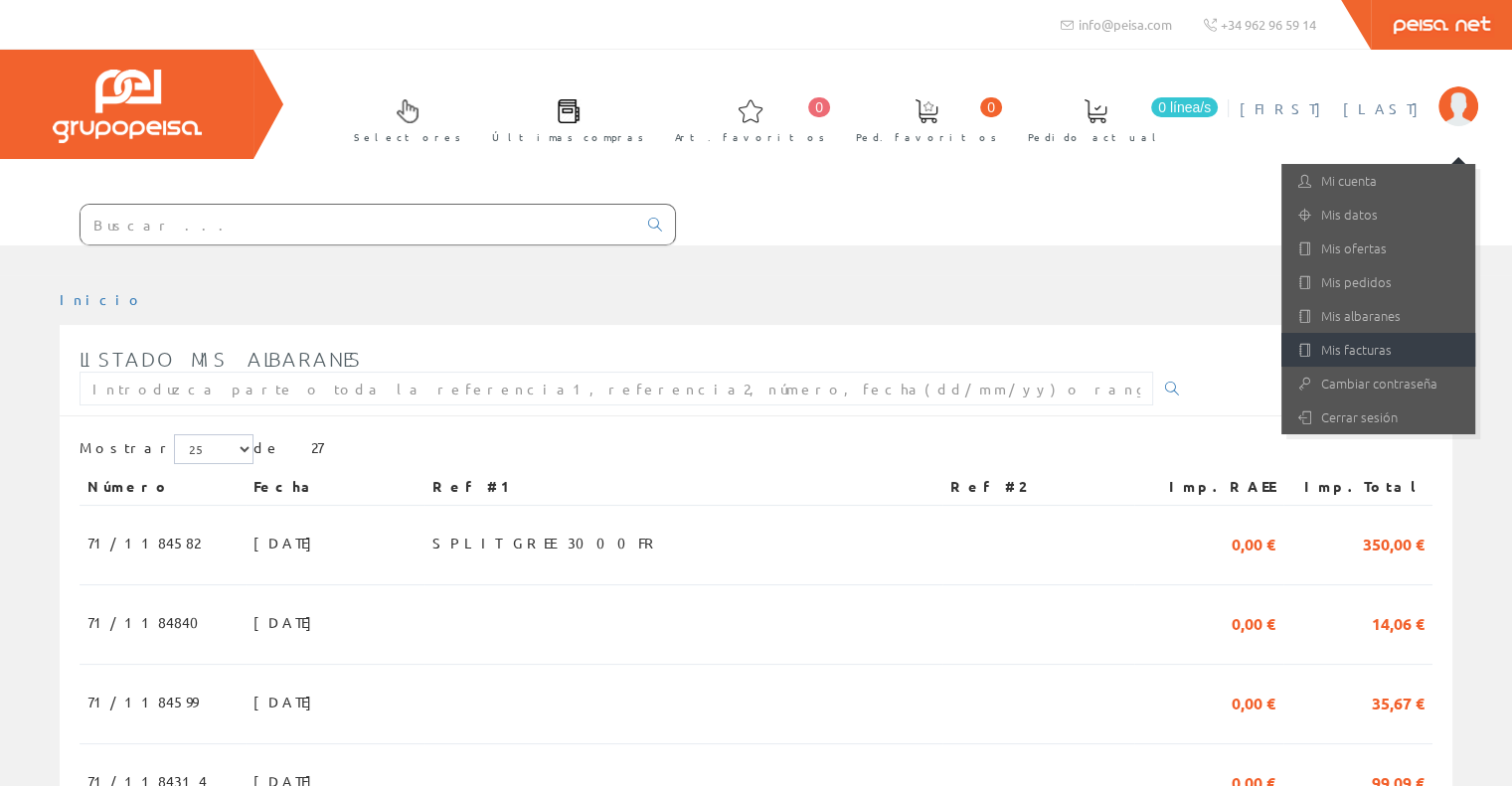 click on "Mis facturas" at bounding box center (1378, 350) 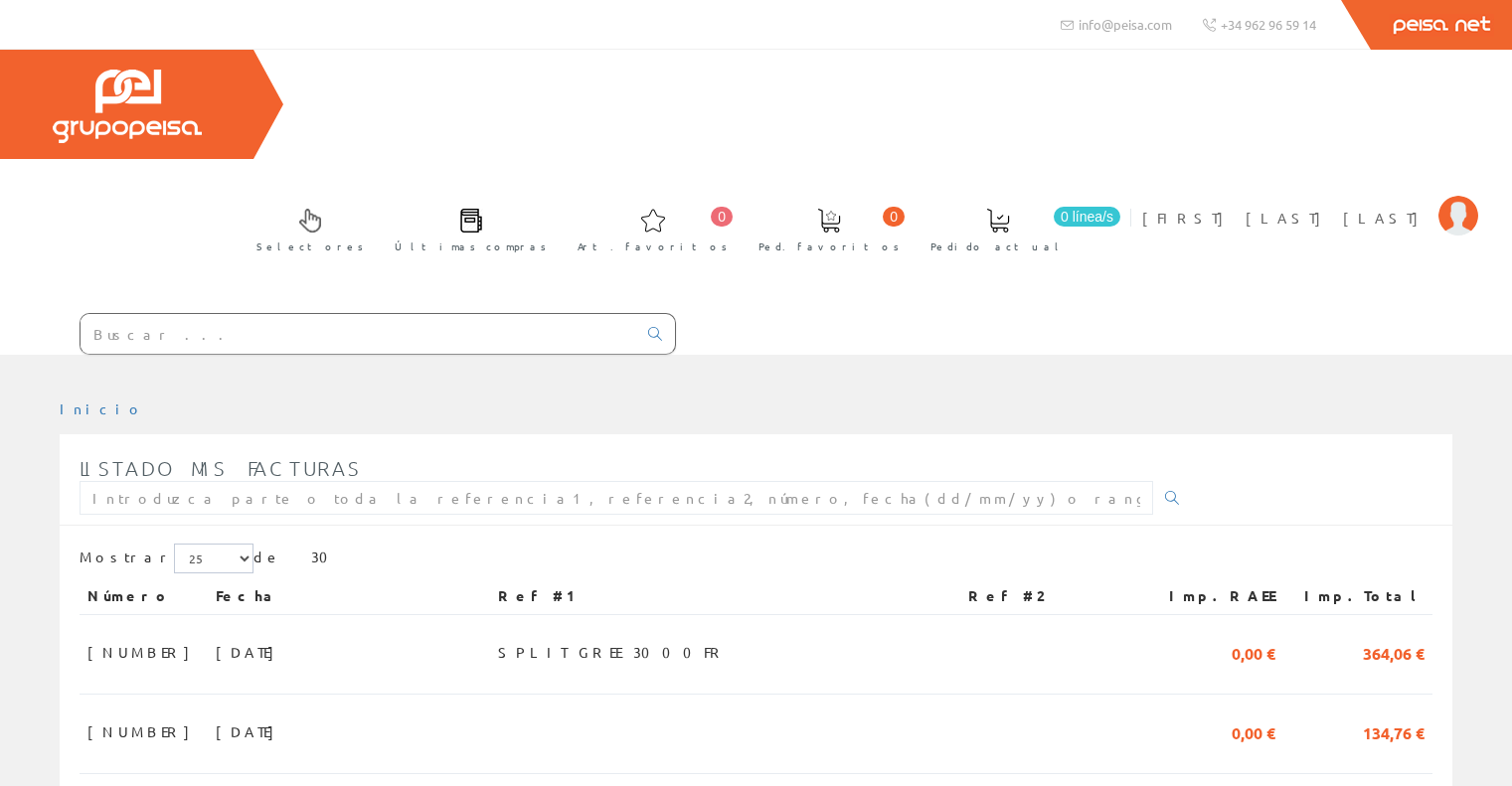 scroll, scrollTop: 0, scrollLeft: 0, axis: both 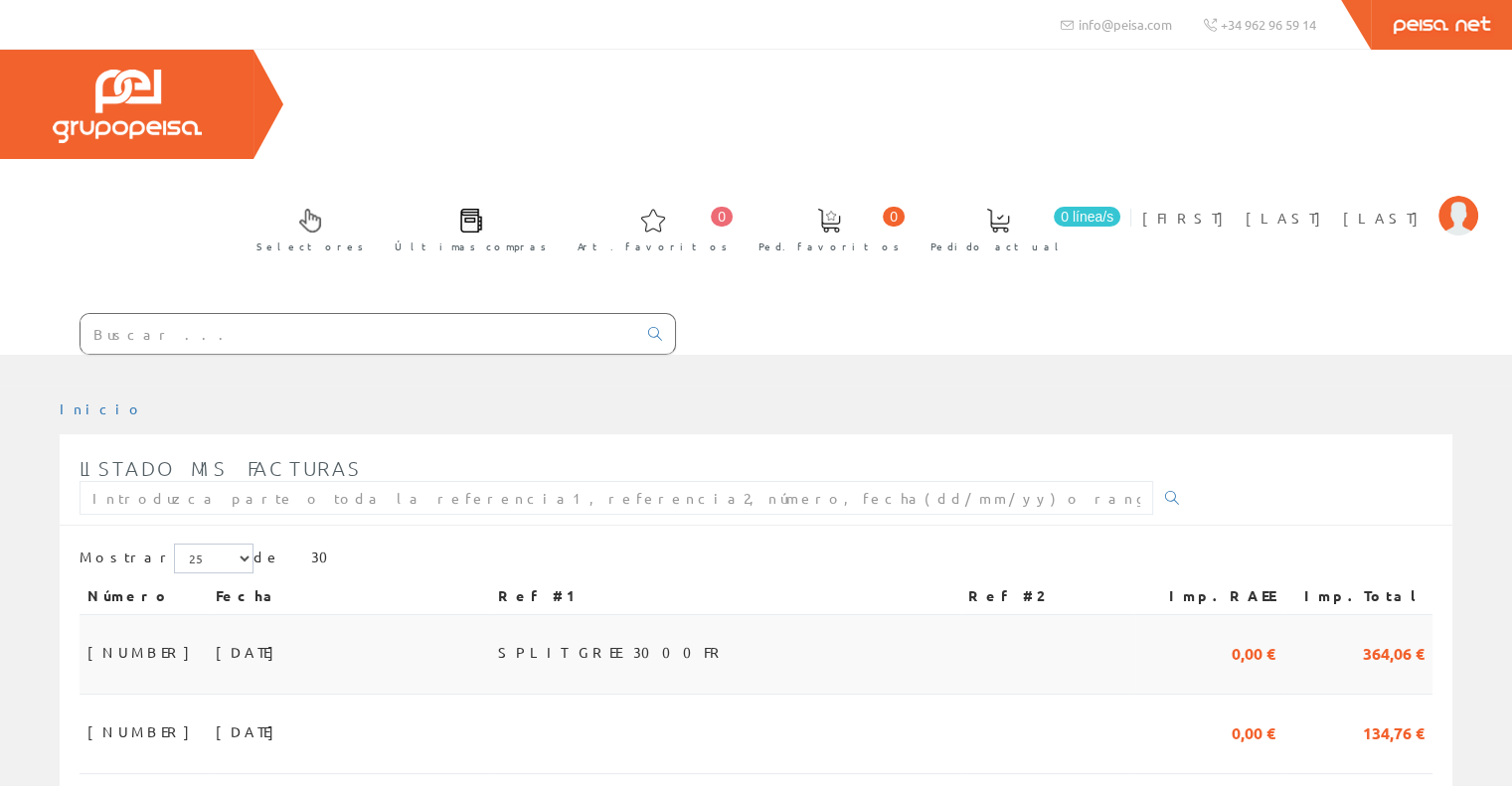 click on "364,06 €" at bounding box center (1394, 652) 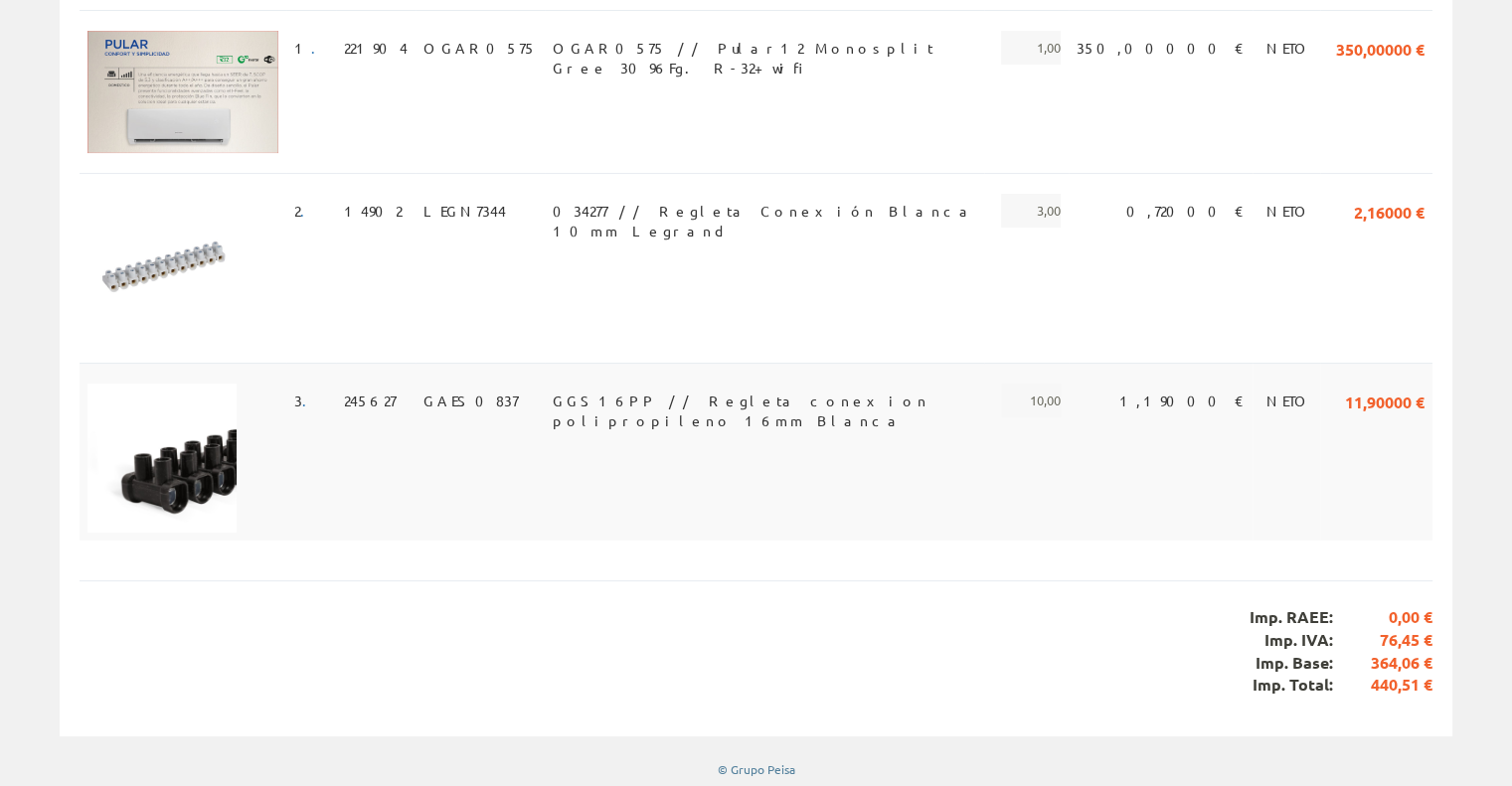 scroll, scrollTop: 0, scrollLeft: 0, axis: both 